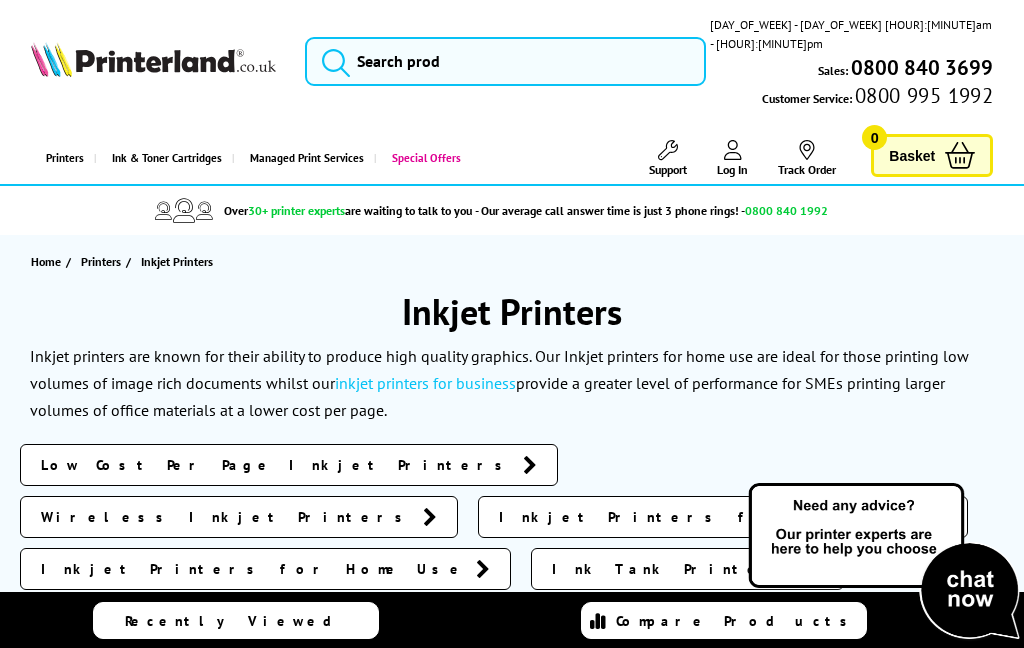 scroll, scrollTop: 0, scrollLeft: 0, axis: both 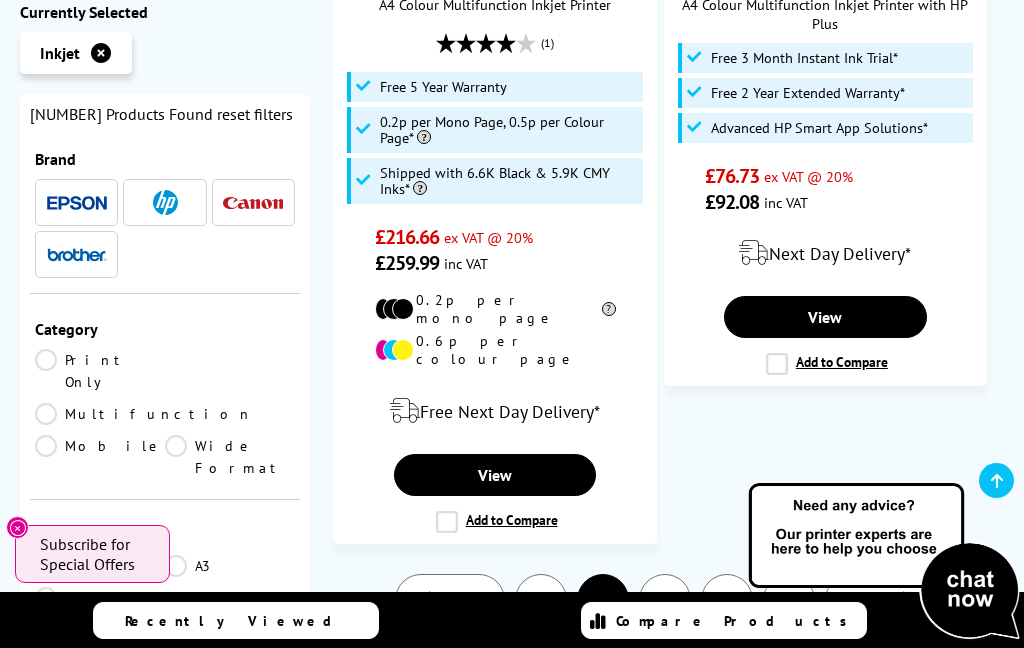 click on "3" at bounding box center (665, 581) 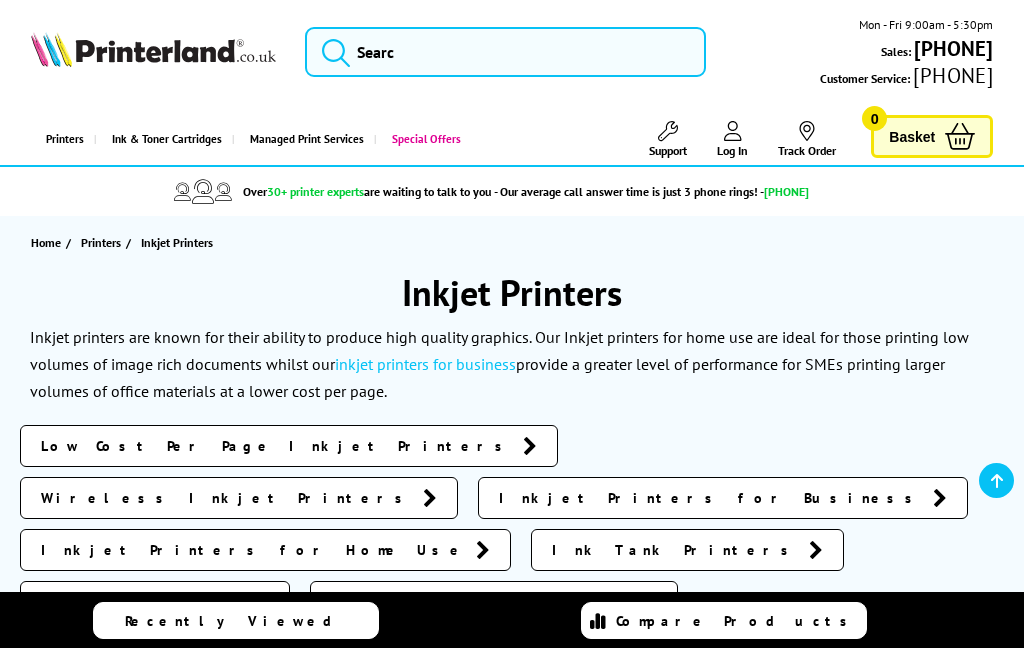 scroll, scrollTop: 474, scrollLeft: 0, axis: vertical 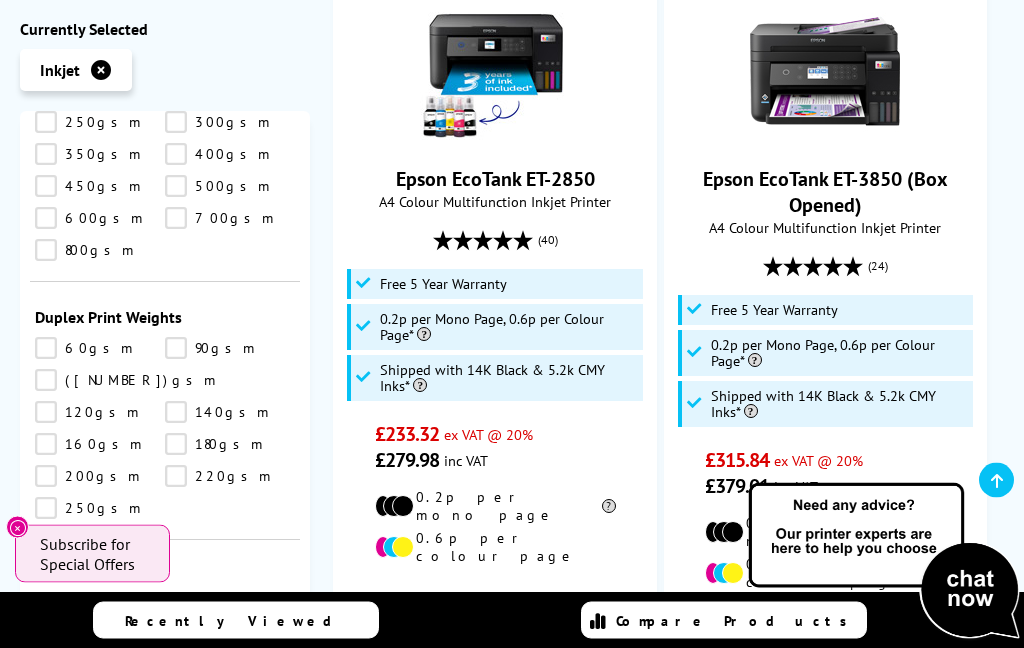 click on "0
100
200
300
400
500
600
700
800
900
1000
2000
3000
4000
5000
6000
8000
10000
12000
14000
16000" at bounding box center (230, 1112) 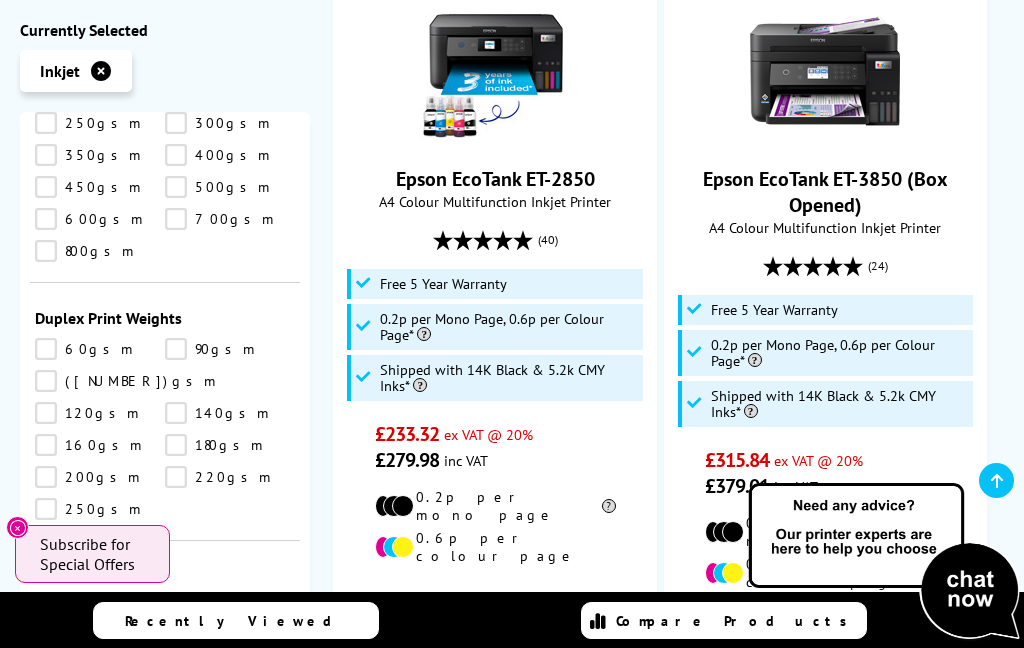 select on "400" 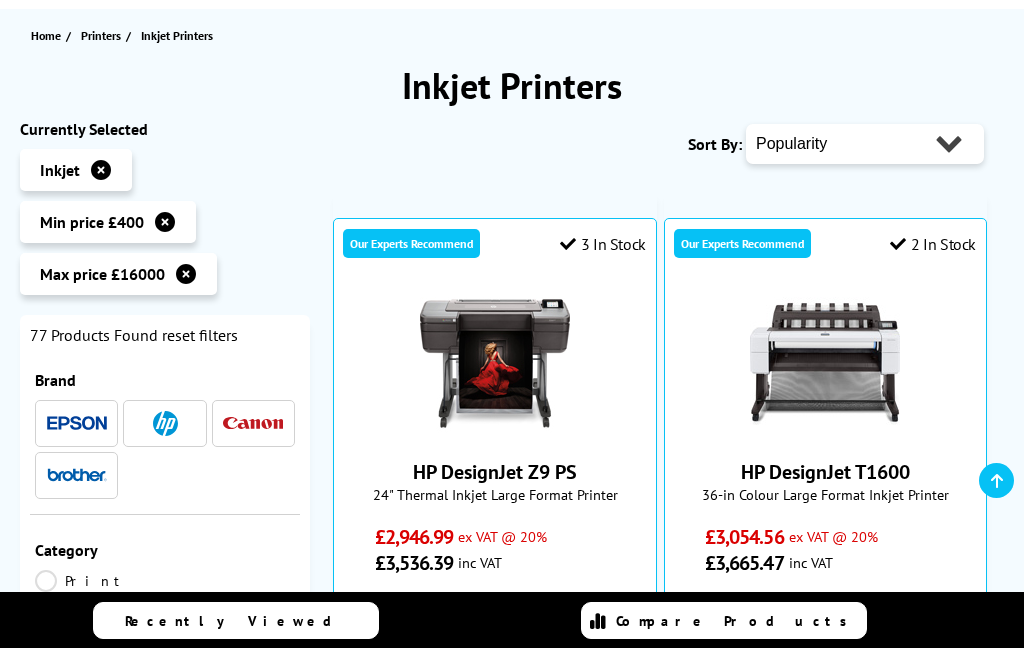 scroll, scrollTop: 213, scrollLeft: 0, axis: vertical 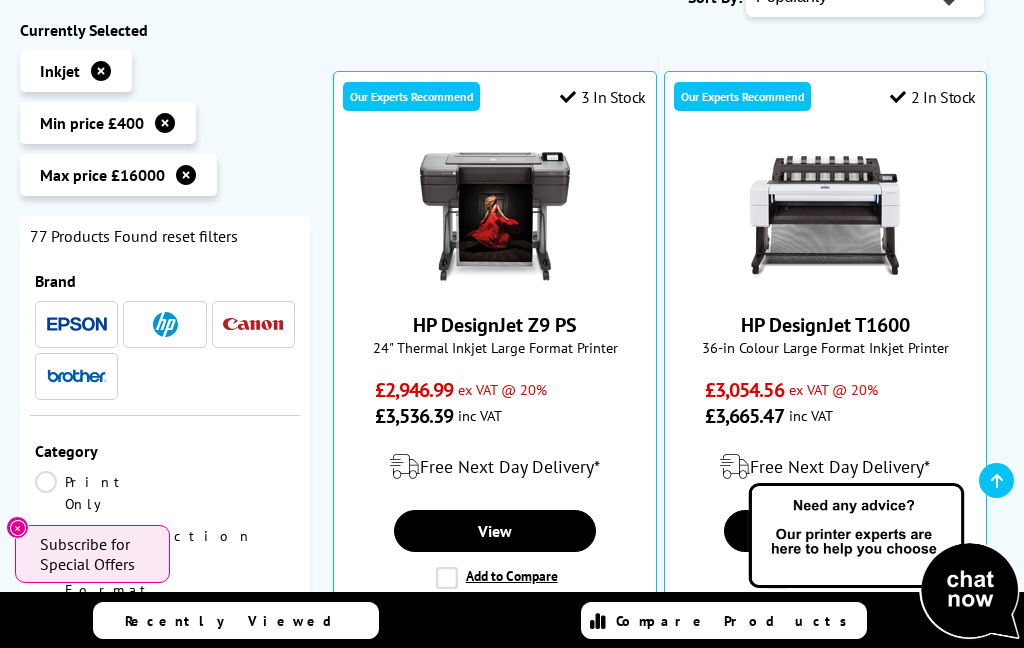 click at bounding box center (186, 175) 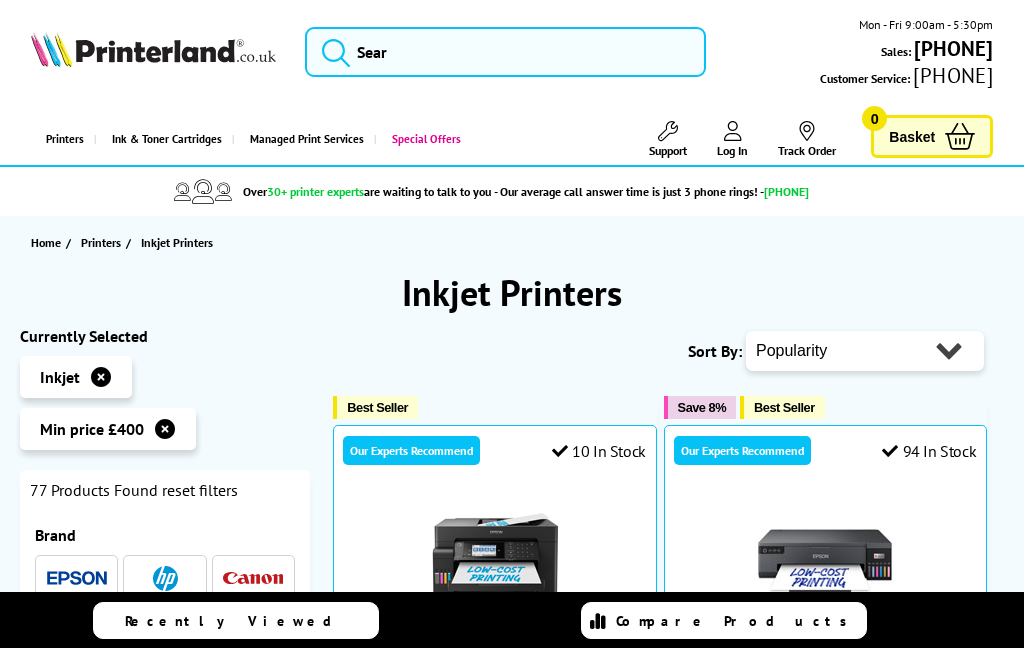 scroll, scrollTop: 0, scrollLeft: 0, axis: both 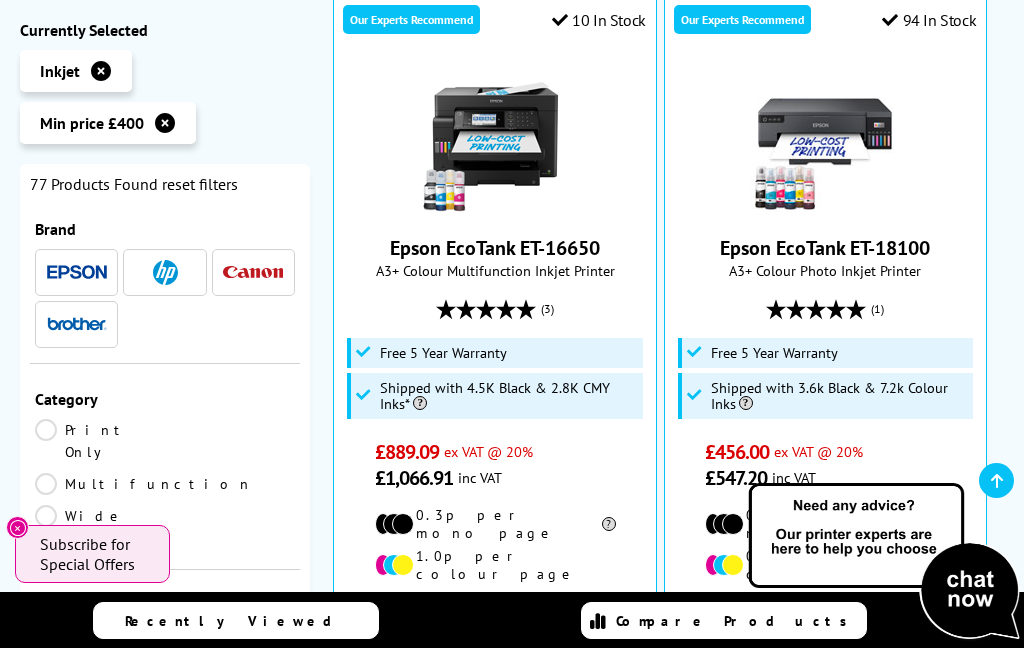 click at bounding box center [180, 123] 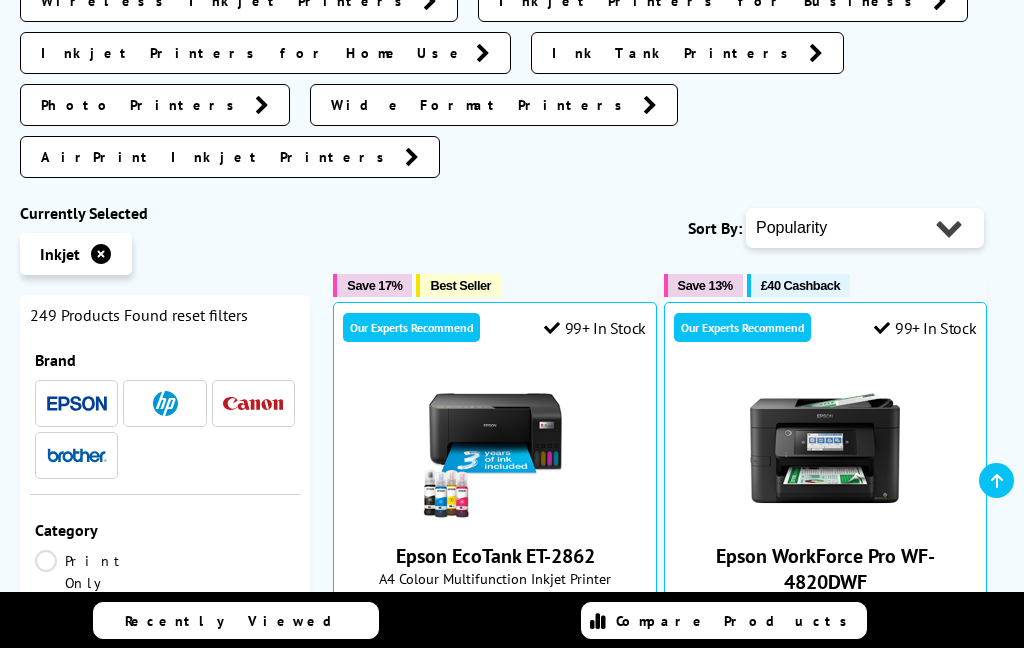 scroll, scrollTop: 585, scrollLeft: 0, axis: vertical 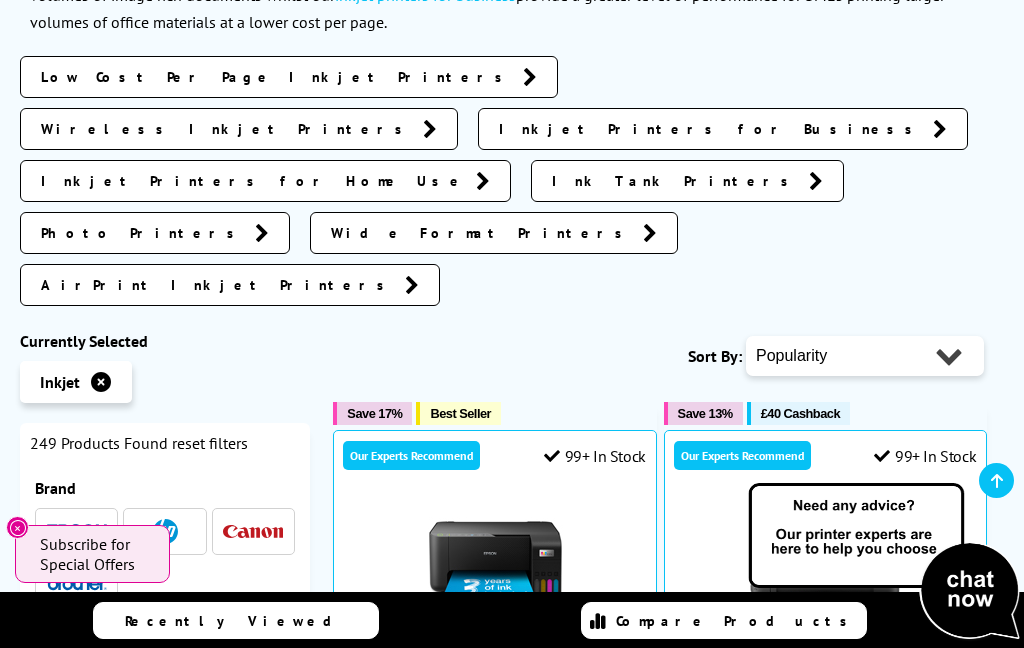 click on "reset filters" at bounding box center [210, 443] 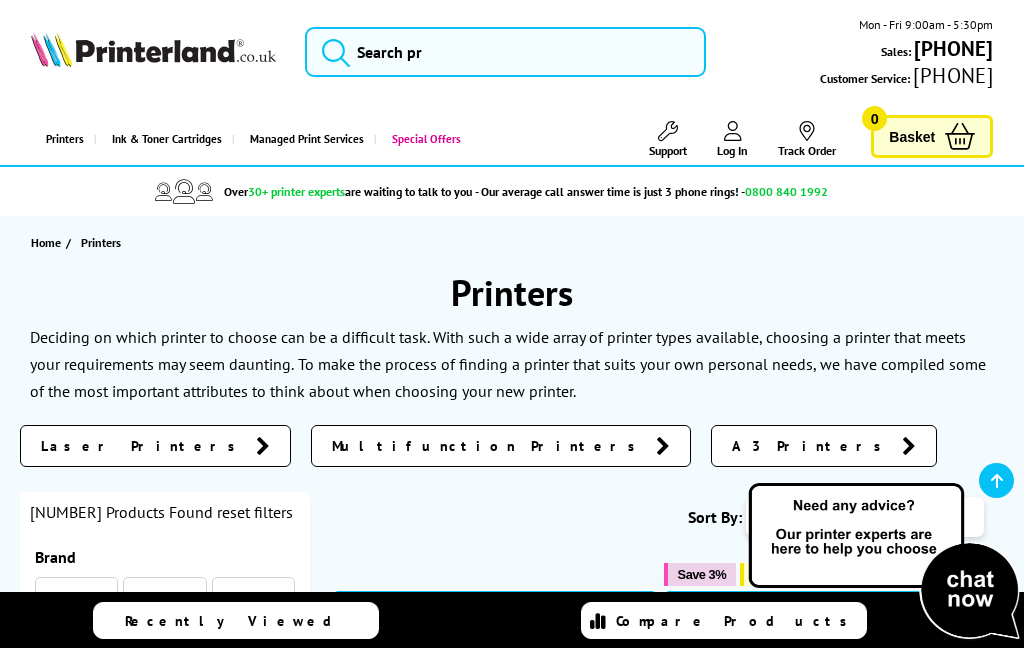 scroll, scrollTop: 368, scrollLeft: 0, axis: vertical 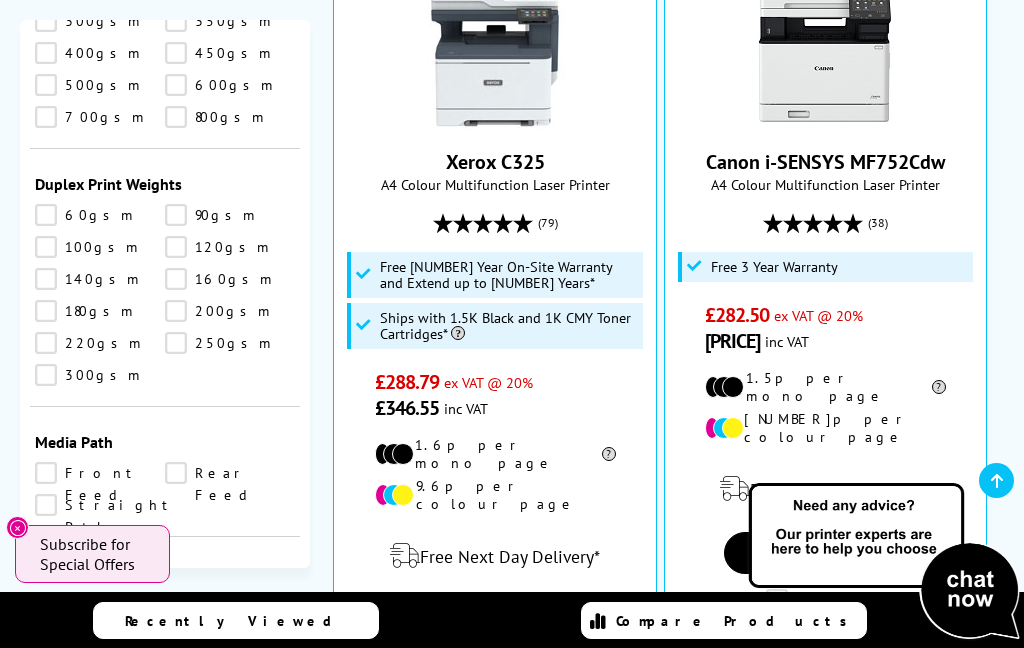 click on "0
100
200
300
400
500
600
700
800
900
1000
2000
3000
4000
5000
6000
8000
10000
12000
14000
16000" at bounding box center (230, 1014) 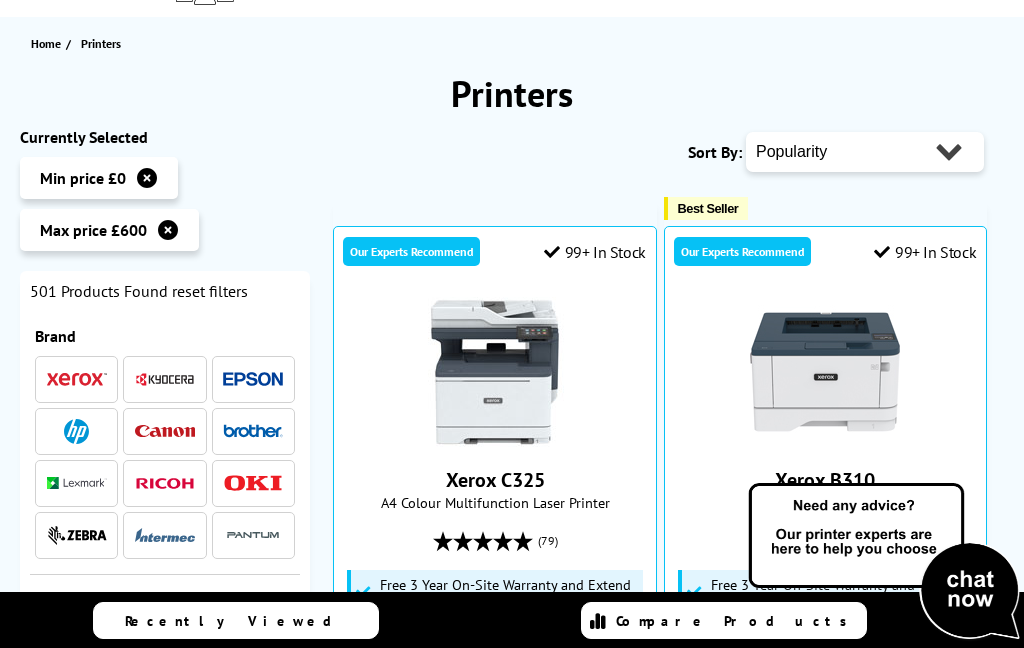 scroll, scrollTop: 0, scrollLeft: 0, axis: both 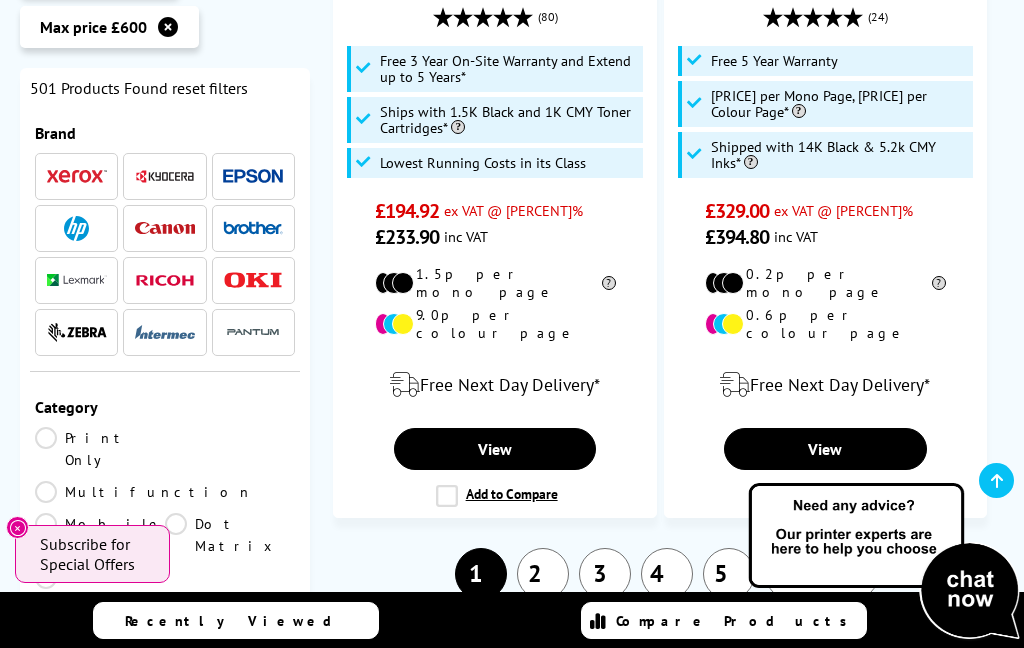 click on "2" at bounding box center (543, 574) 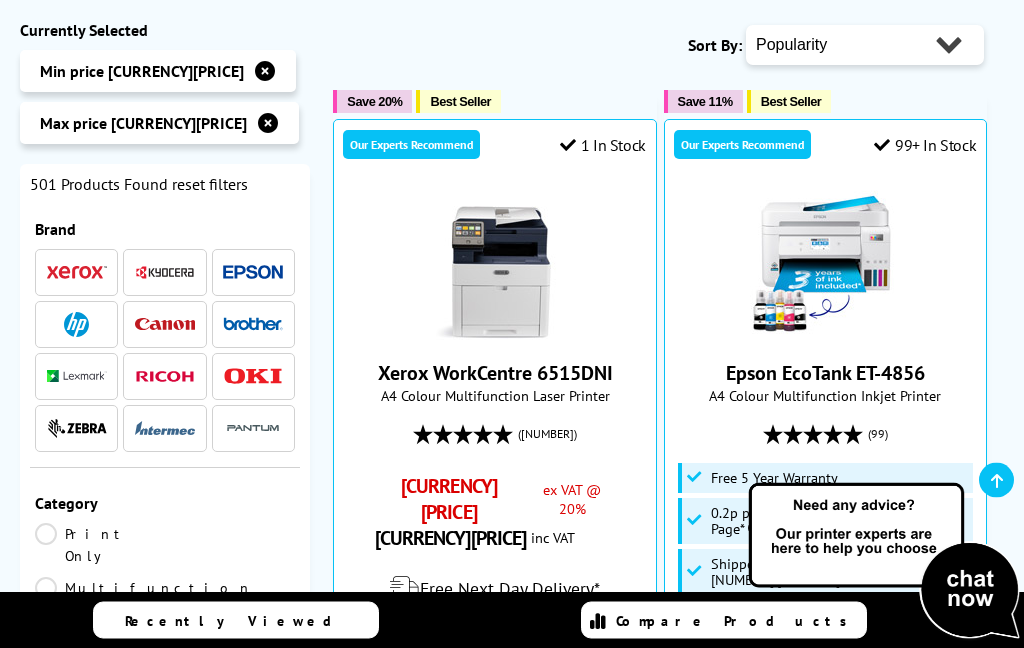 scroll, scrollTop: 367, scrollLeft: 0, axis: vertical 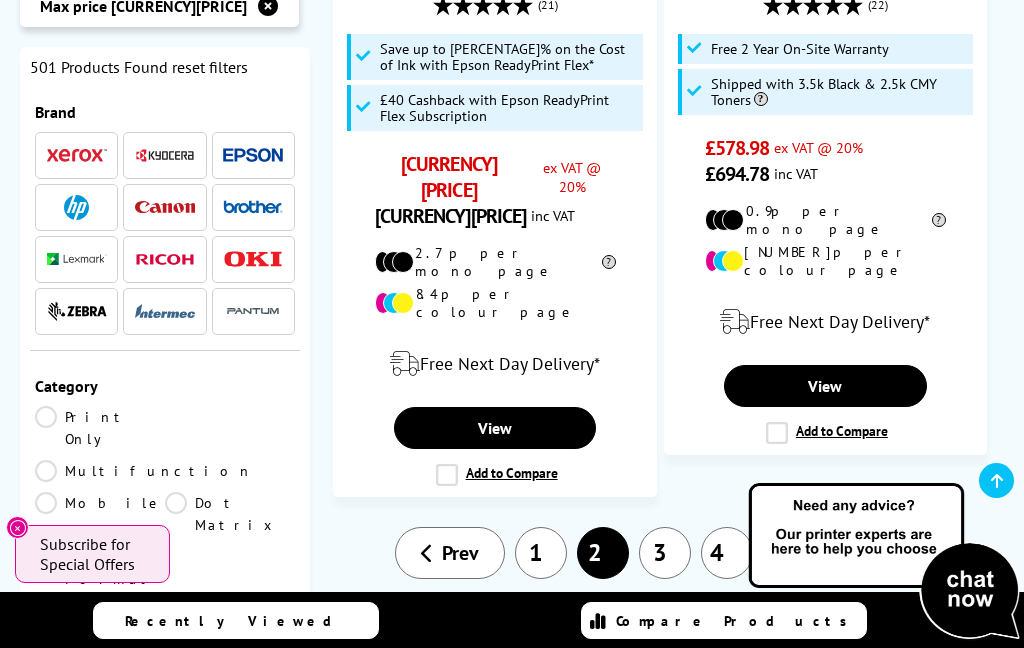 click on "3" at bounding box center [665, 470] 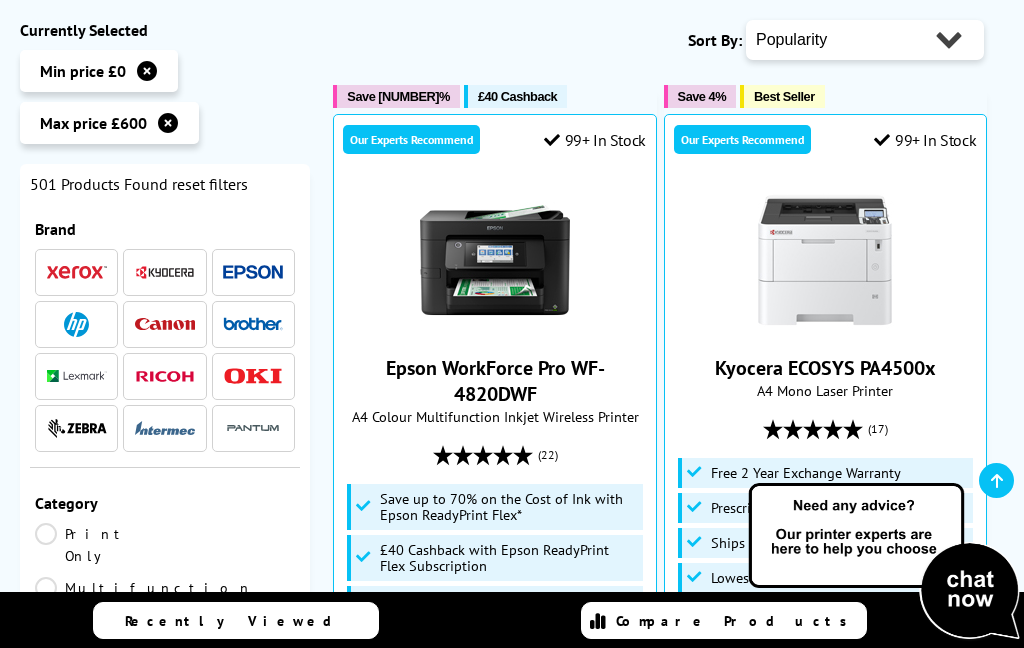 scroll, scrollTop: 562, scrollLeft: 0, axis: vertical 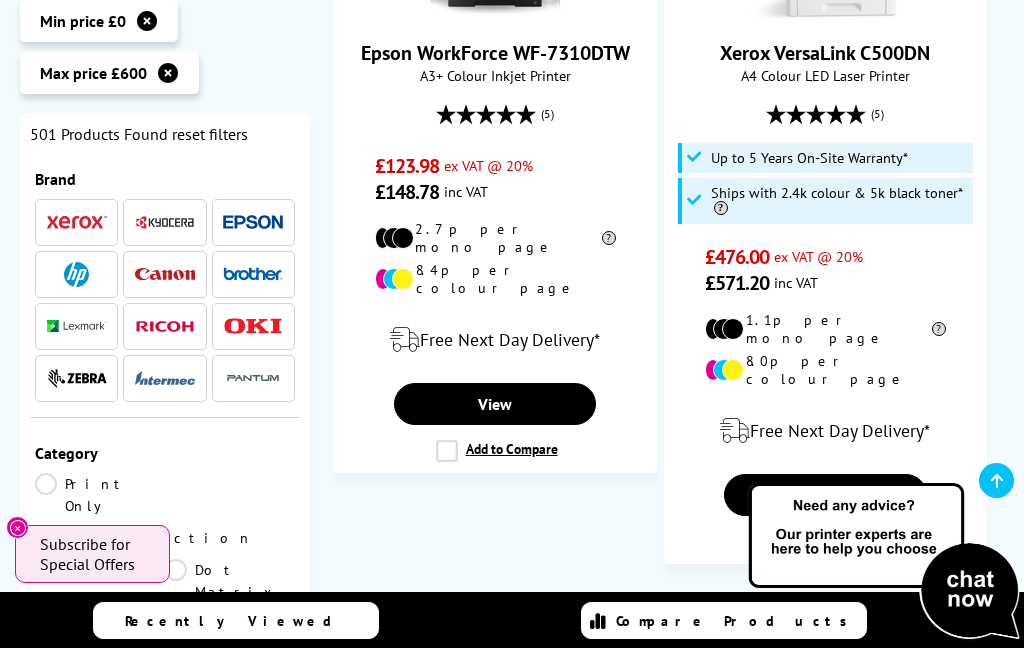 click on "4" at bounding box center [727, 655] 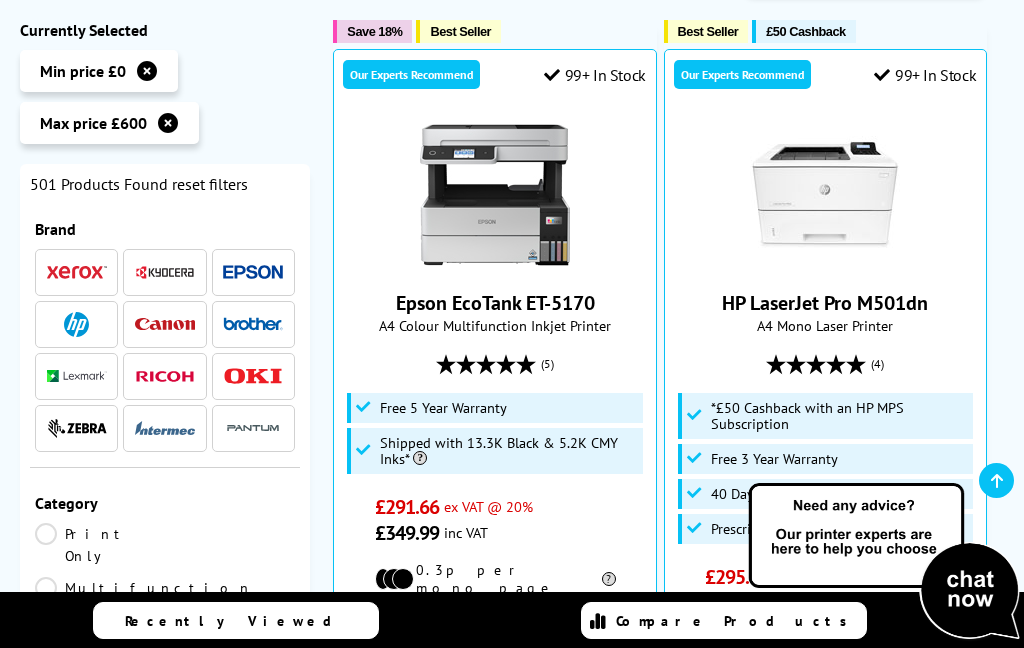 scroll, scrollTop: 376, scrollLeft: 0, axis: vertical 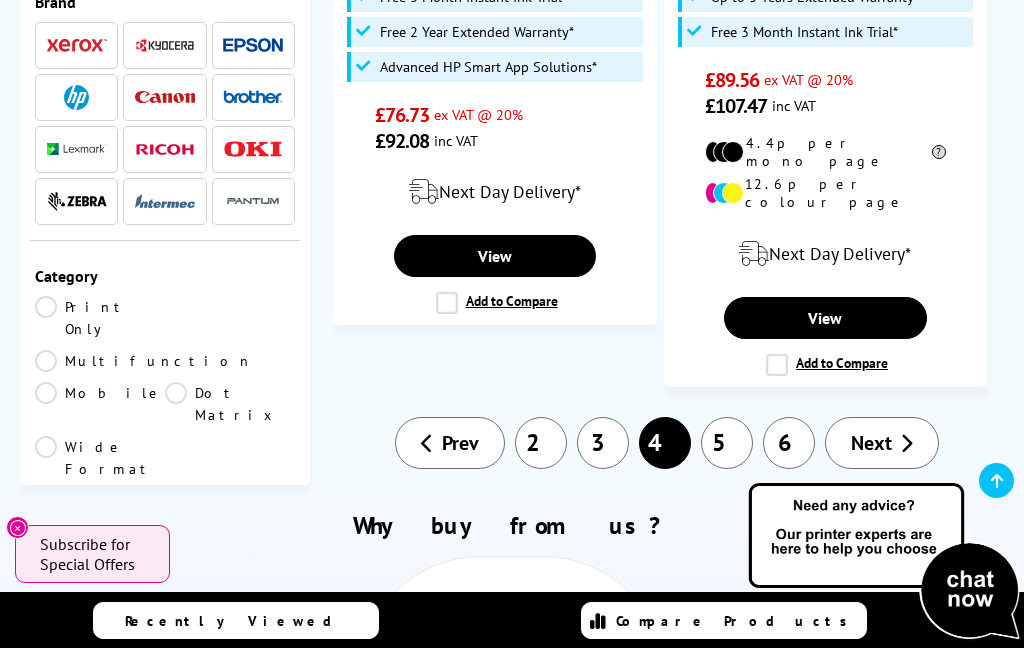 click on "5" at bounding box center [727, 443] 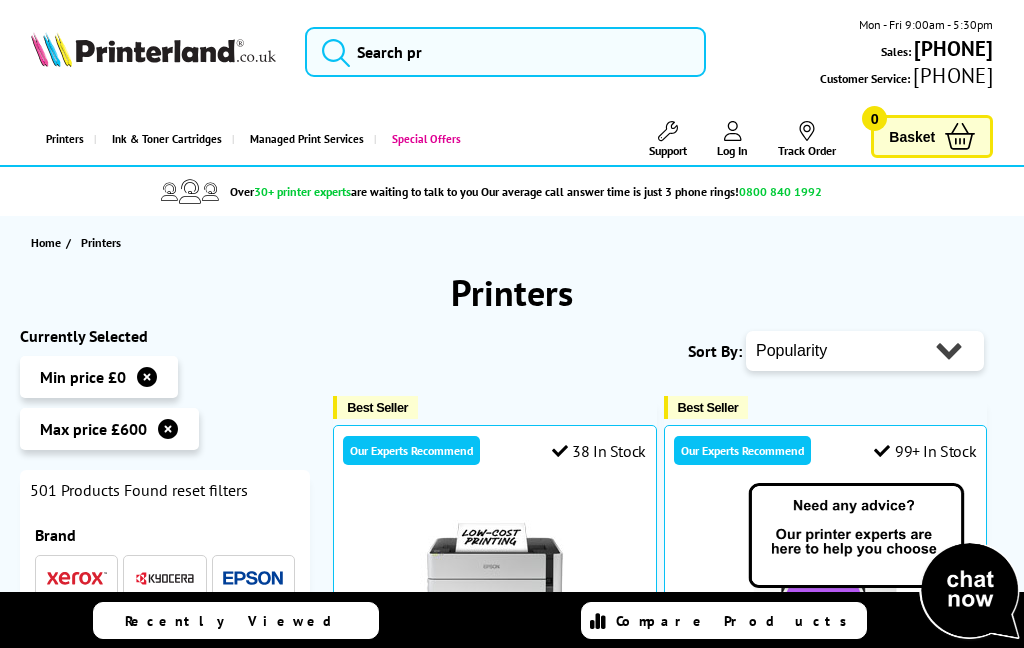 scroll, scrollTop: 96, scrollLeft: 0, axis: vertical 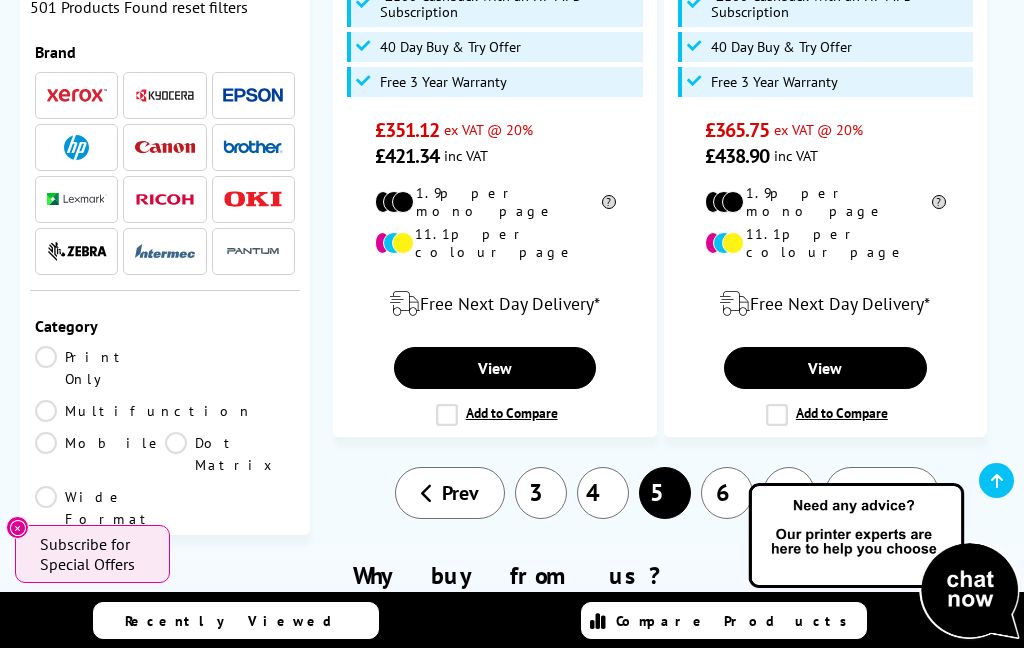 click on "6" at bounding box center (727, 493) 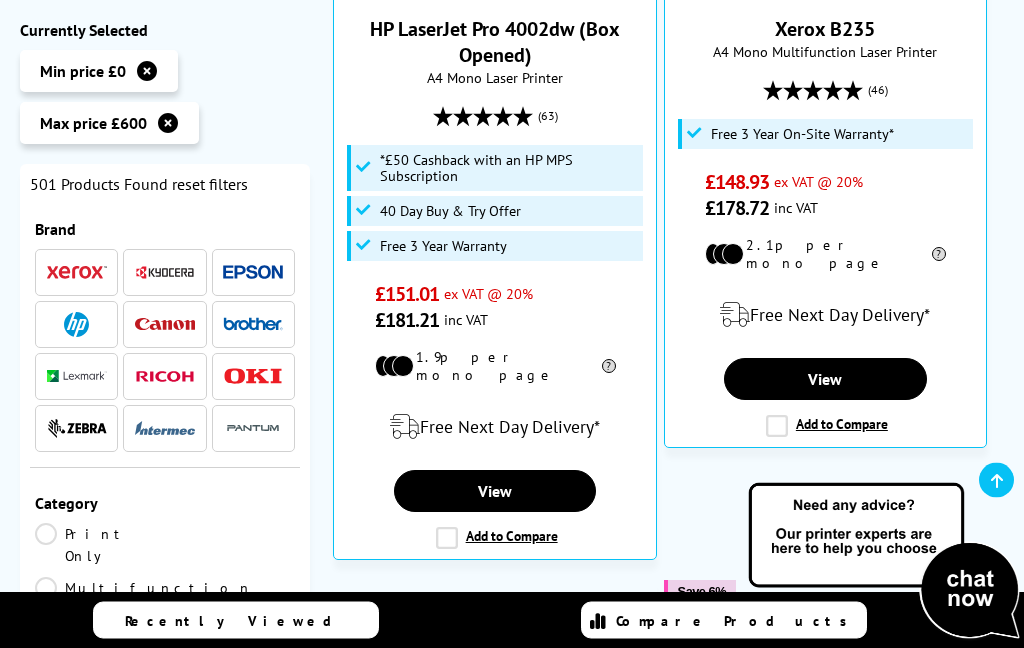 scroll, scrollTop: 834, scrollLeft: 0, axis: vertical 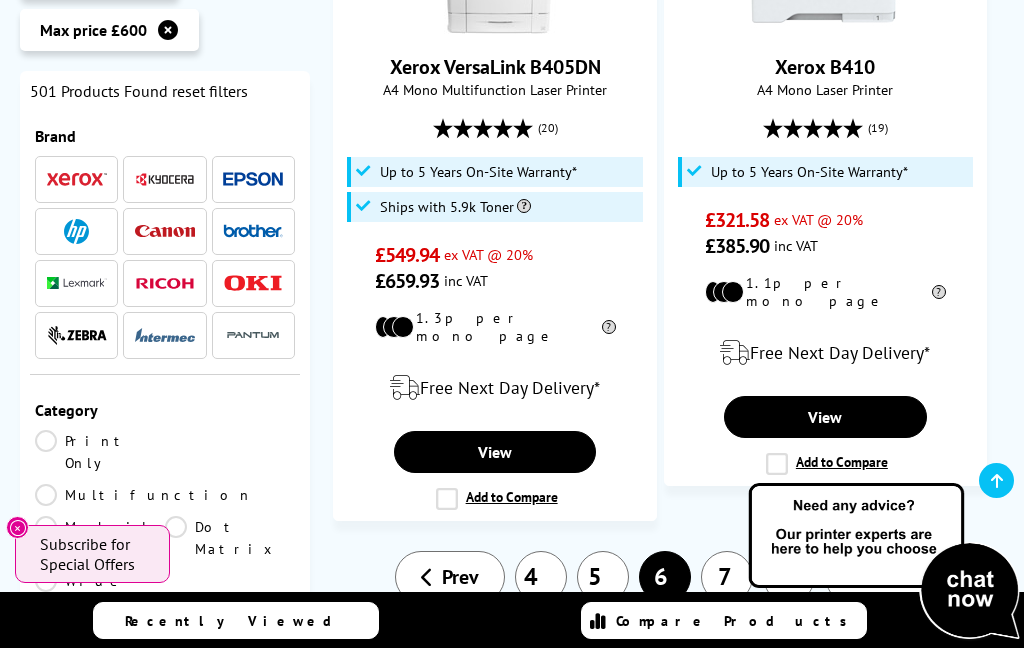 click on "7" at bounding box center [727, 577] 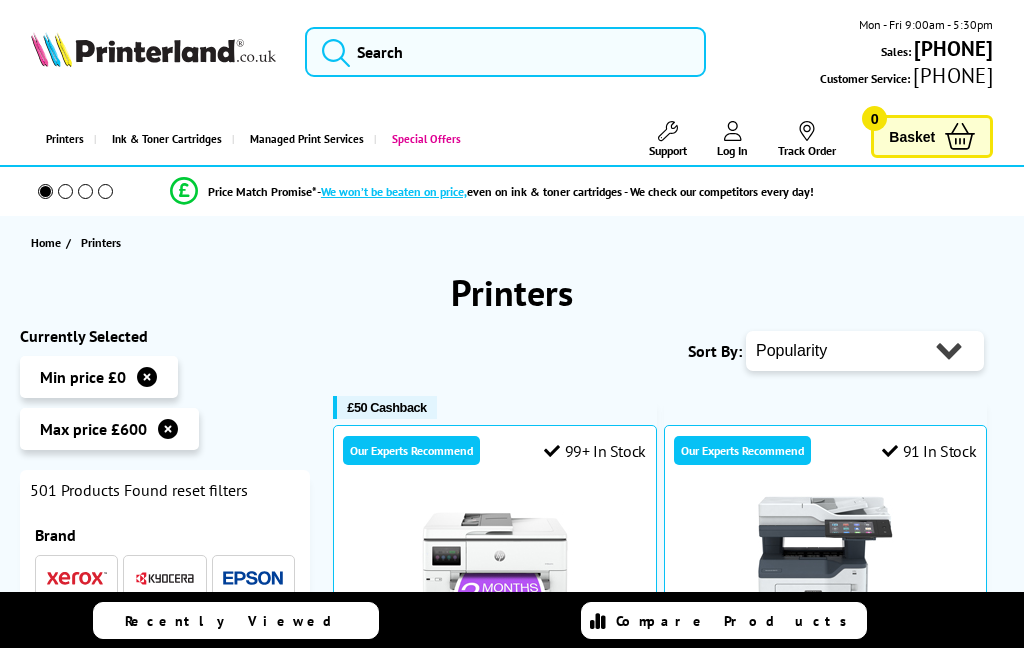 scroll, scrollTop: 58, scrollLeft: 0, axis: vertical 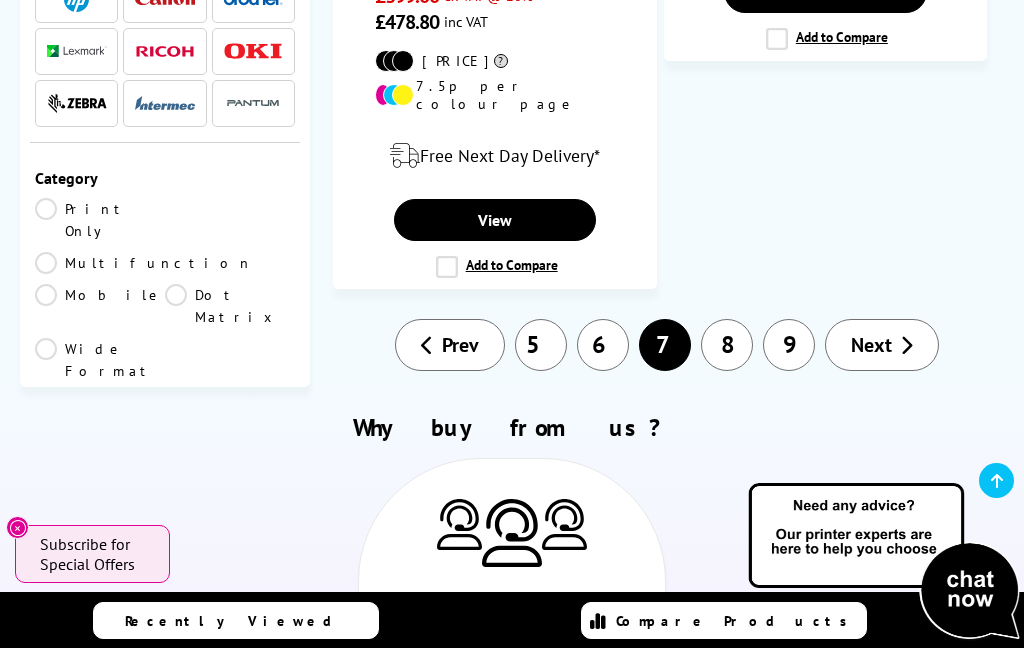 click on "8" at bounding box center [727, 375] 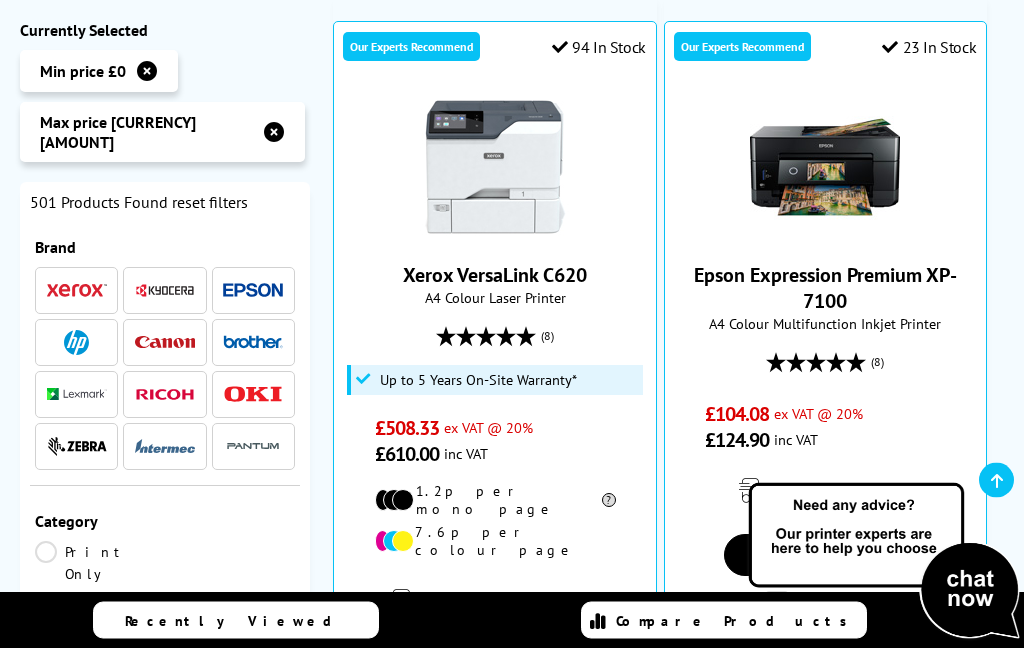 scroll, scrollTop: 566, scrollLeft: 0, axis: vertical 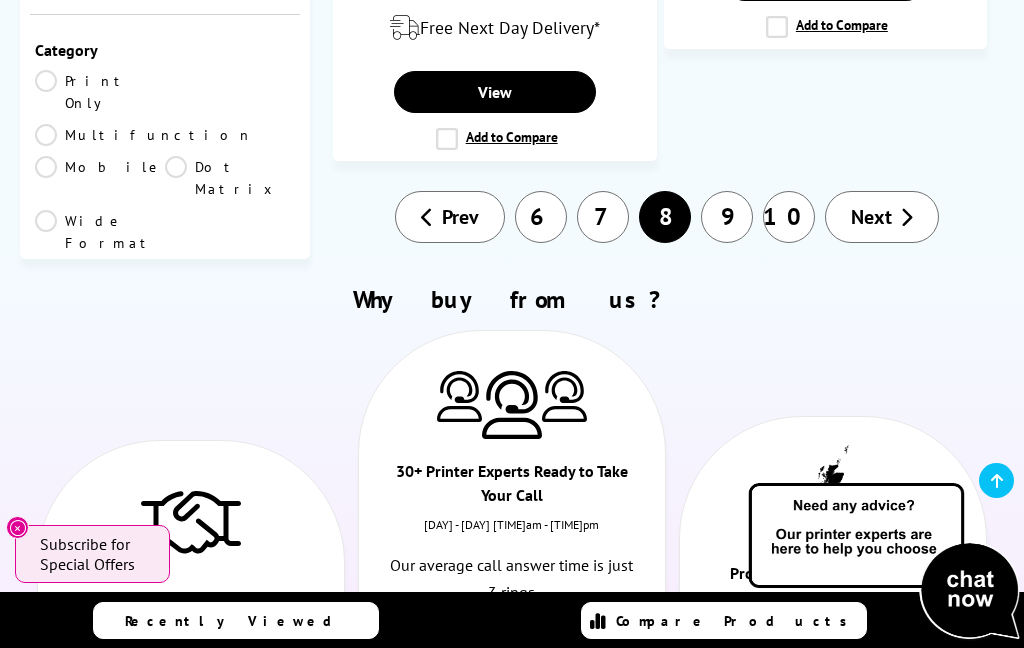 click on "9" at bounding box center [727, 217] 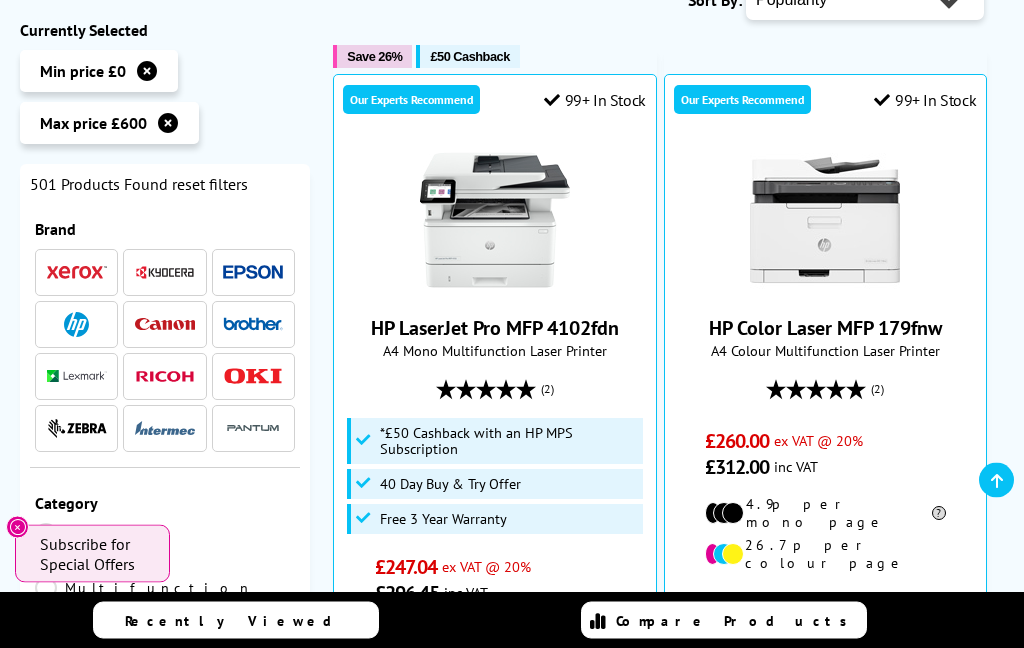 scroll, scrollTop: 400, scrollLeft: 0, axis: vertical 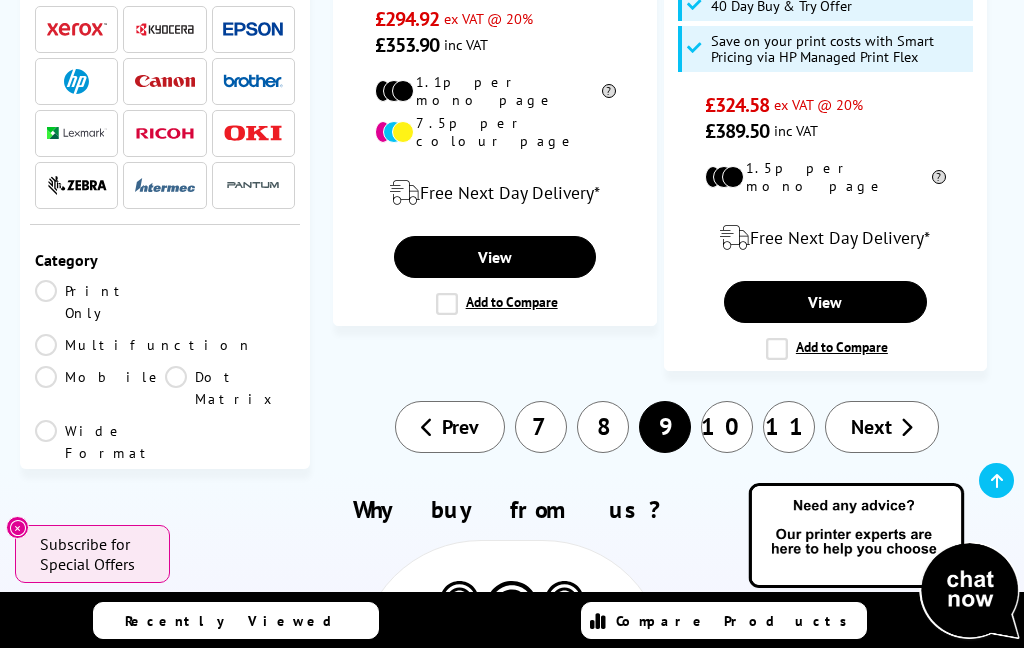 click on "10" at bounding box center (727, 427) 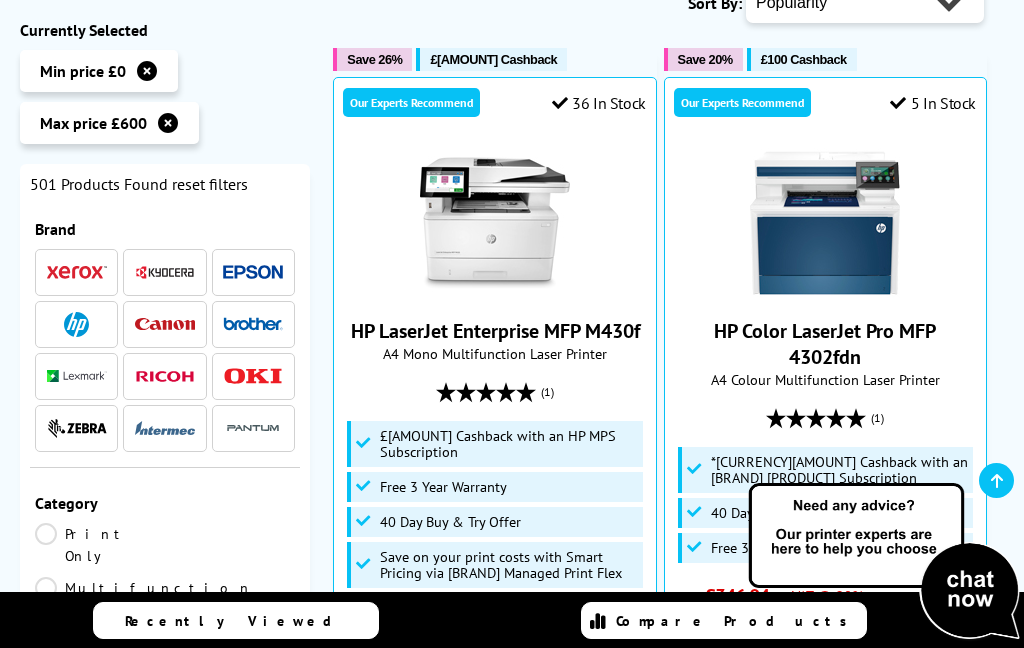 scroll, scrollTop: 348, scrollLeft: 0, axis: vertical 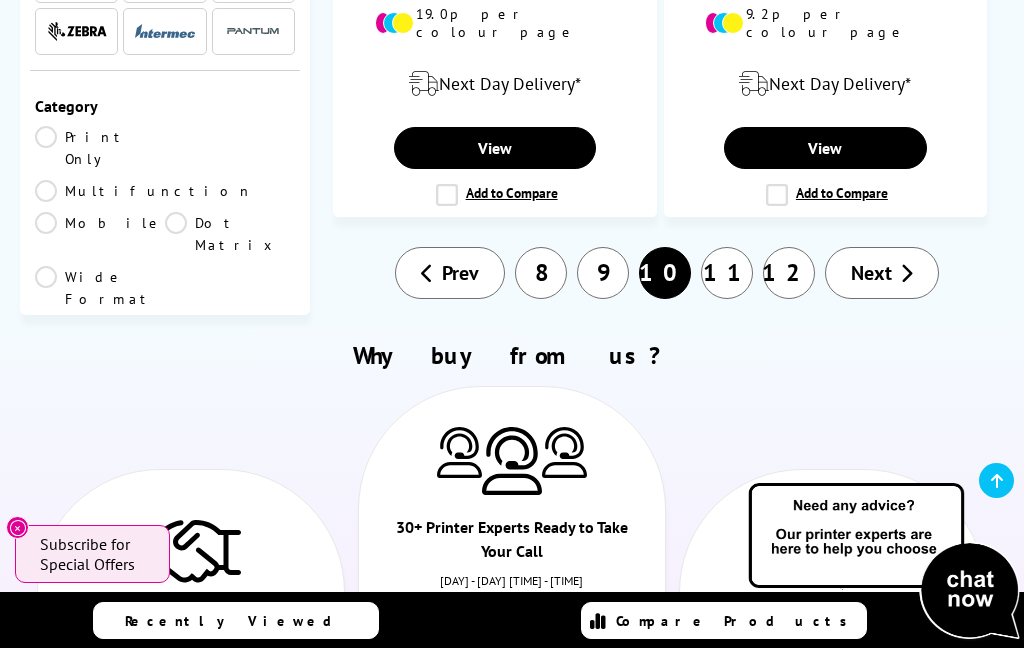 click on "11" at bounding box center (727, 305) 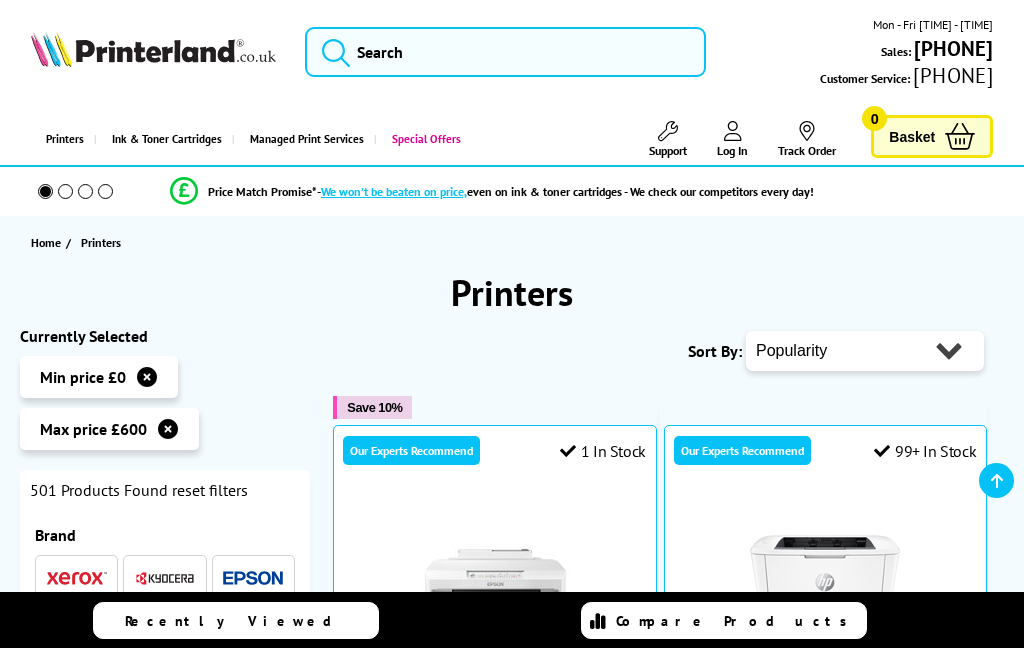 scroll, scrollTop: 374, scrollLeft: 0, axis: vertical 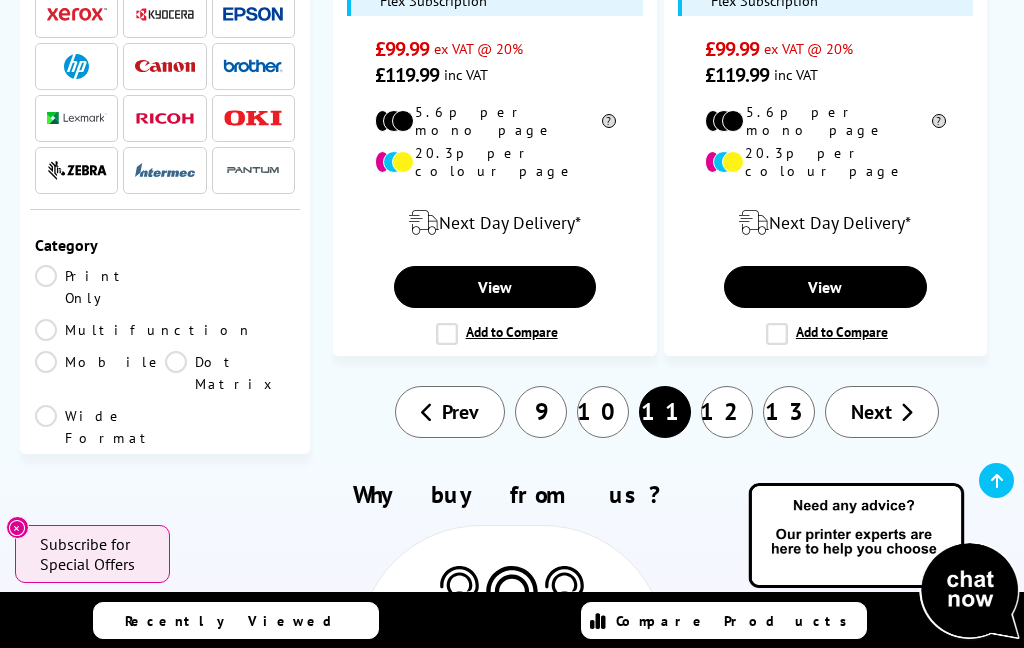 click on "12" at bounding box center (727, 438) 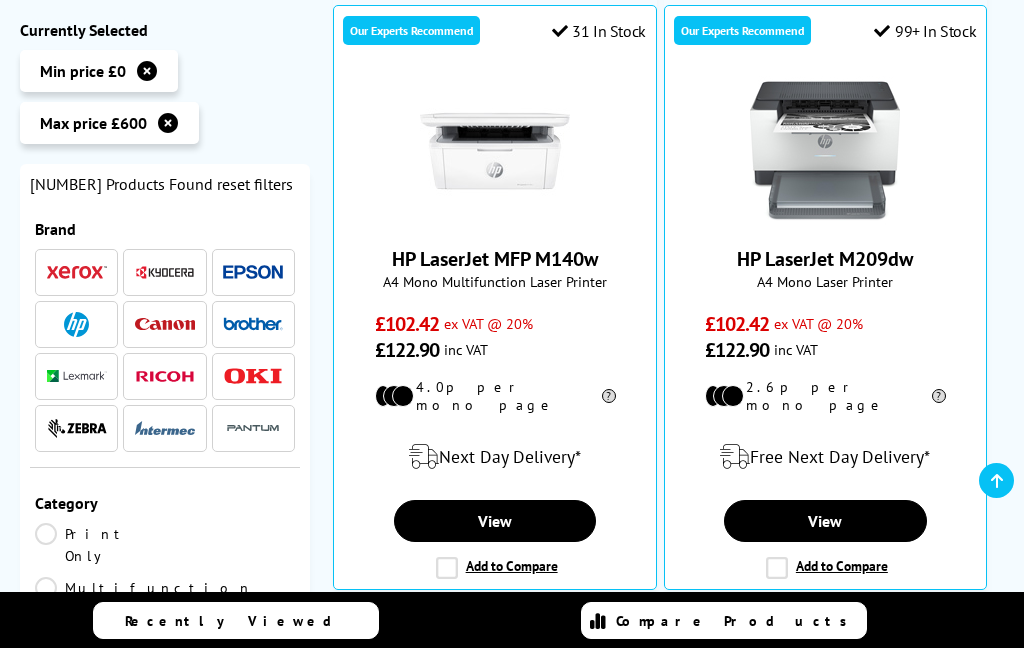 scroll, scrollTop: 431, scrollLeft: 0, axis: vertical 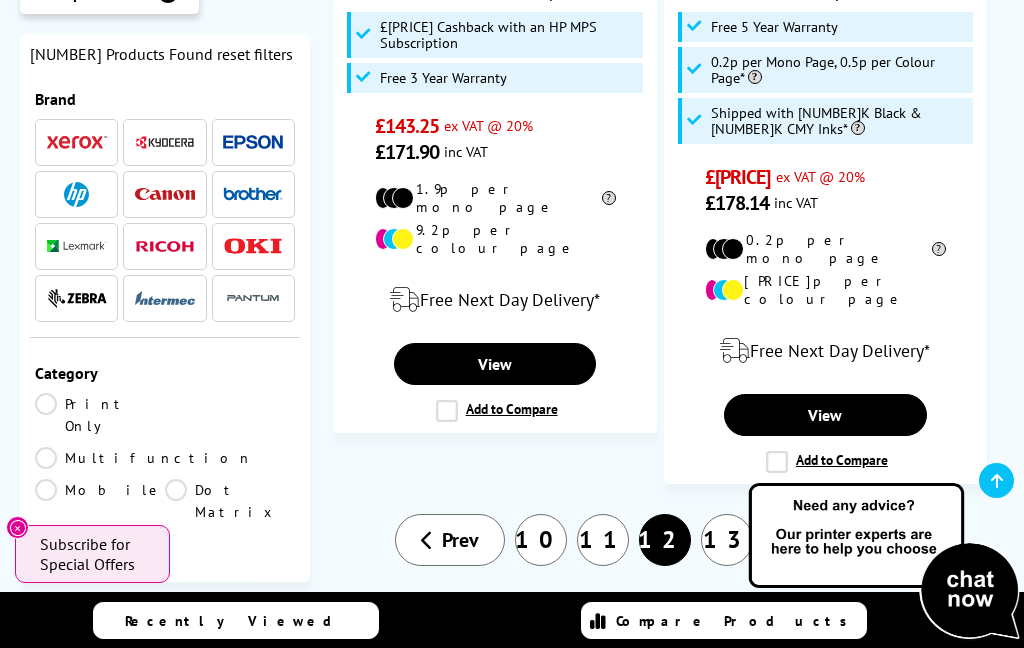 click on "13" at bounding box center [727, 495] 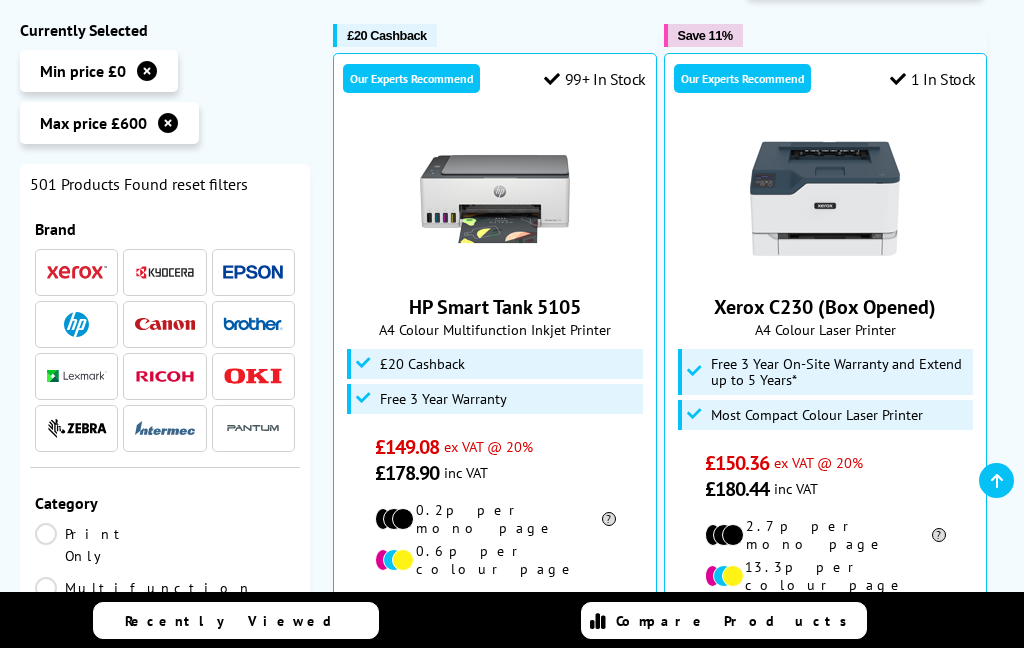 scroll, scrollTop: 374, scrollLeft: 0, axis: vertical 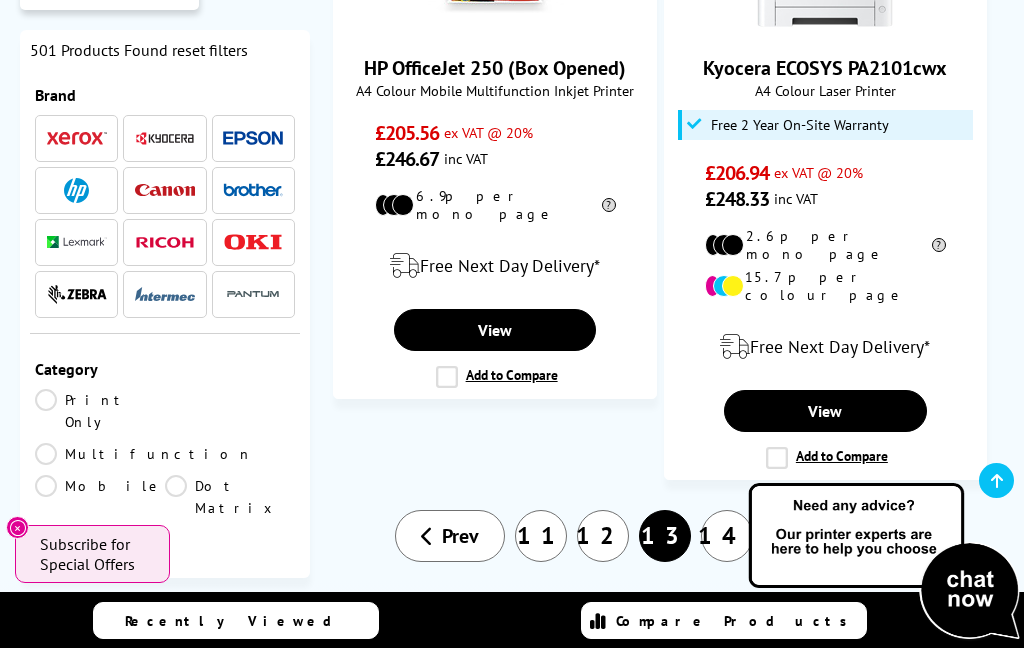 click on "14" at bounding box center (727, 536) 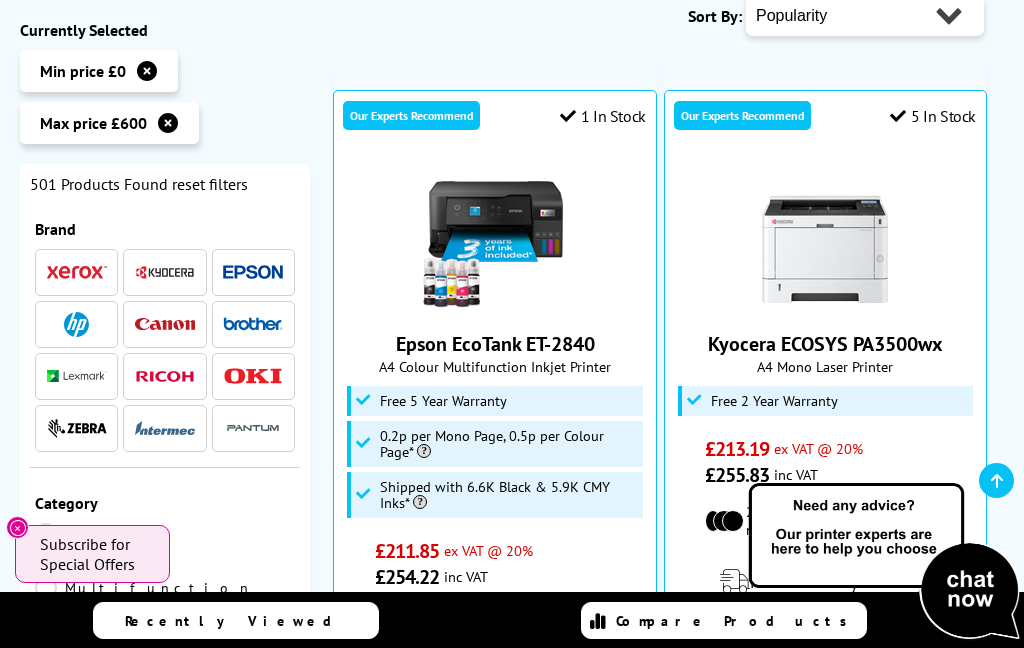 scroll, scrollTop: 344, scrollLeft: 0, axis: vertical 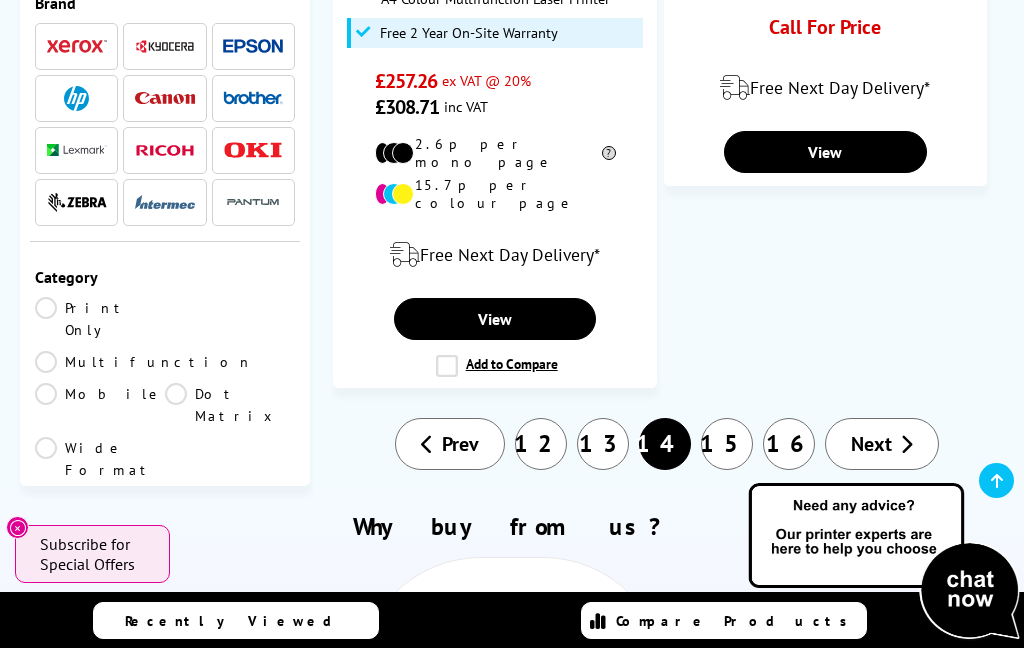 click on "15" at bounding box center (727, 444) 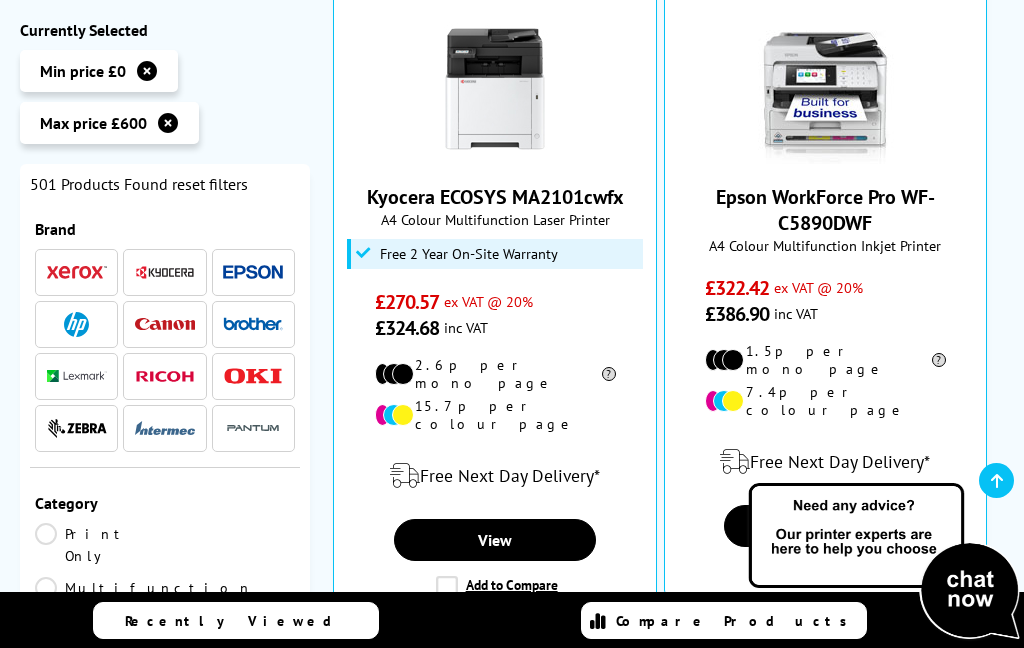 scroll, scrollTop: 482, scrollLeft: 0, axis: vertical 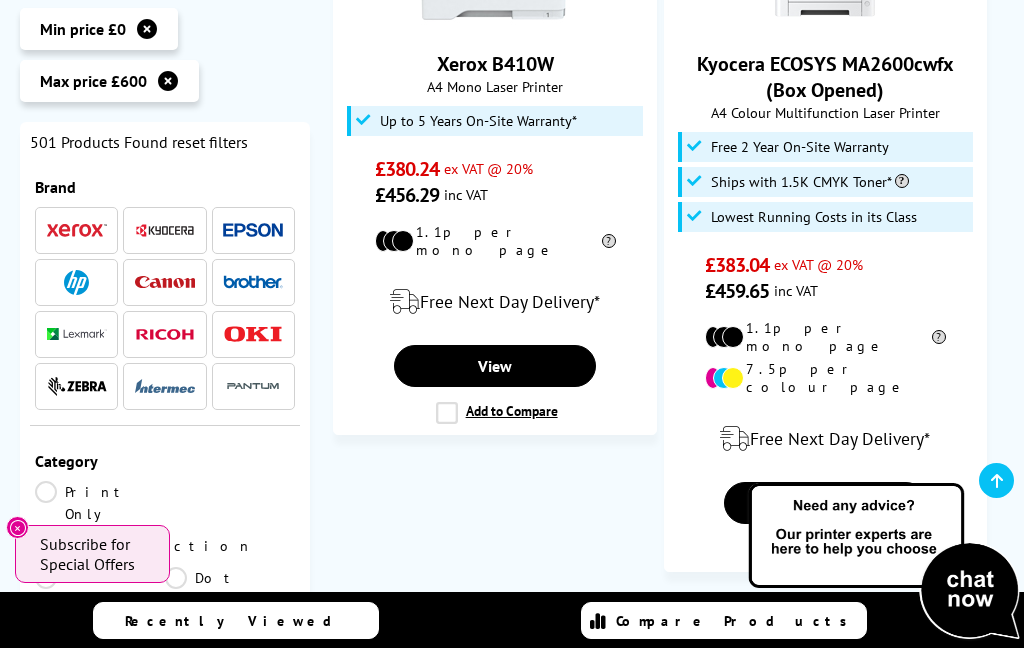 click on "16" at bounding box center (727, 628) 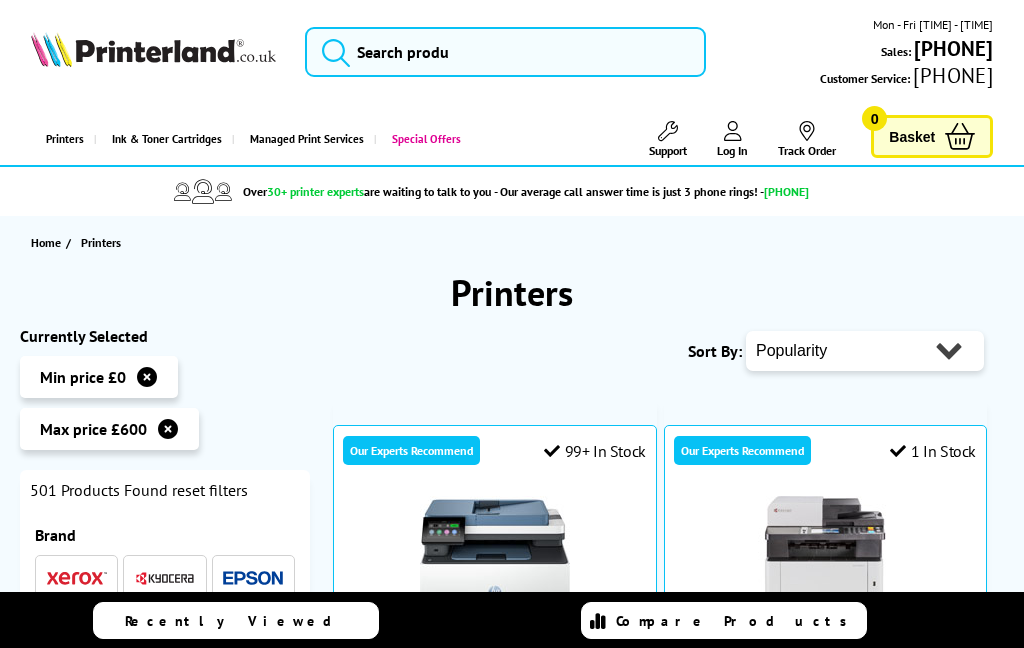 scroll, scrollTop: 183, scrollLeft: 0, axis: vertical 